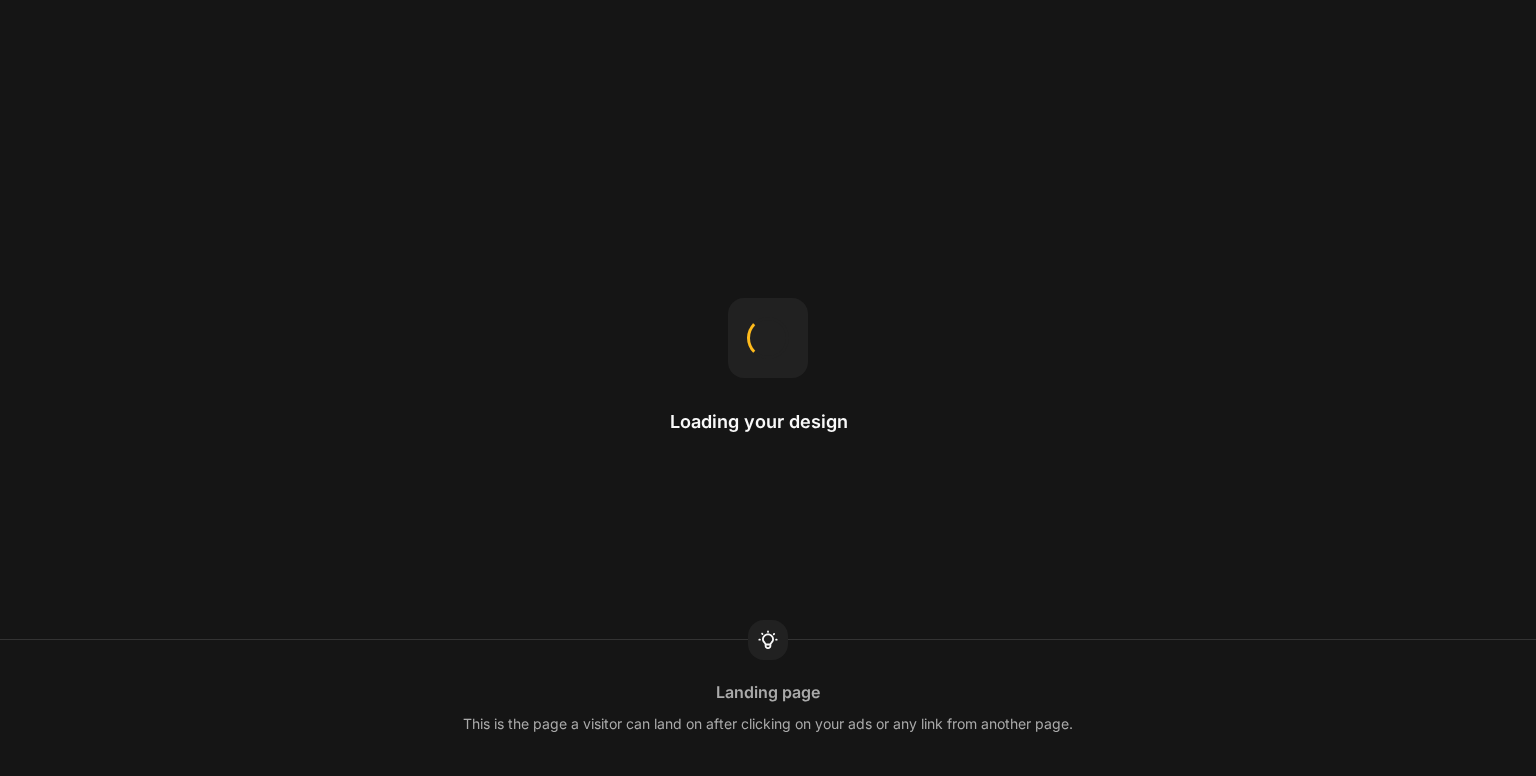 scroll, scrollTop: 0, scrollLeft: 0, axis: both 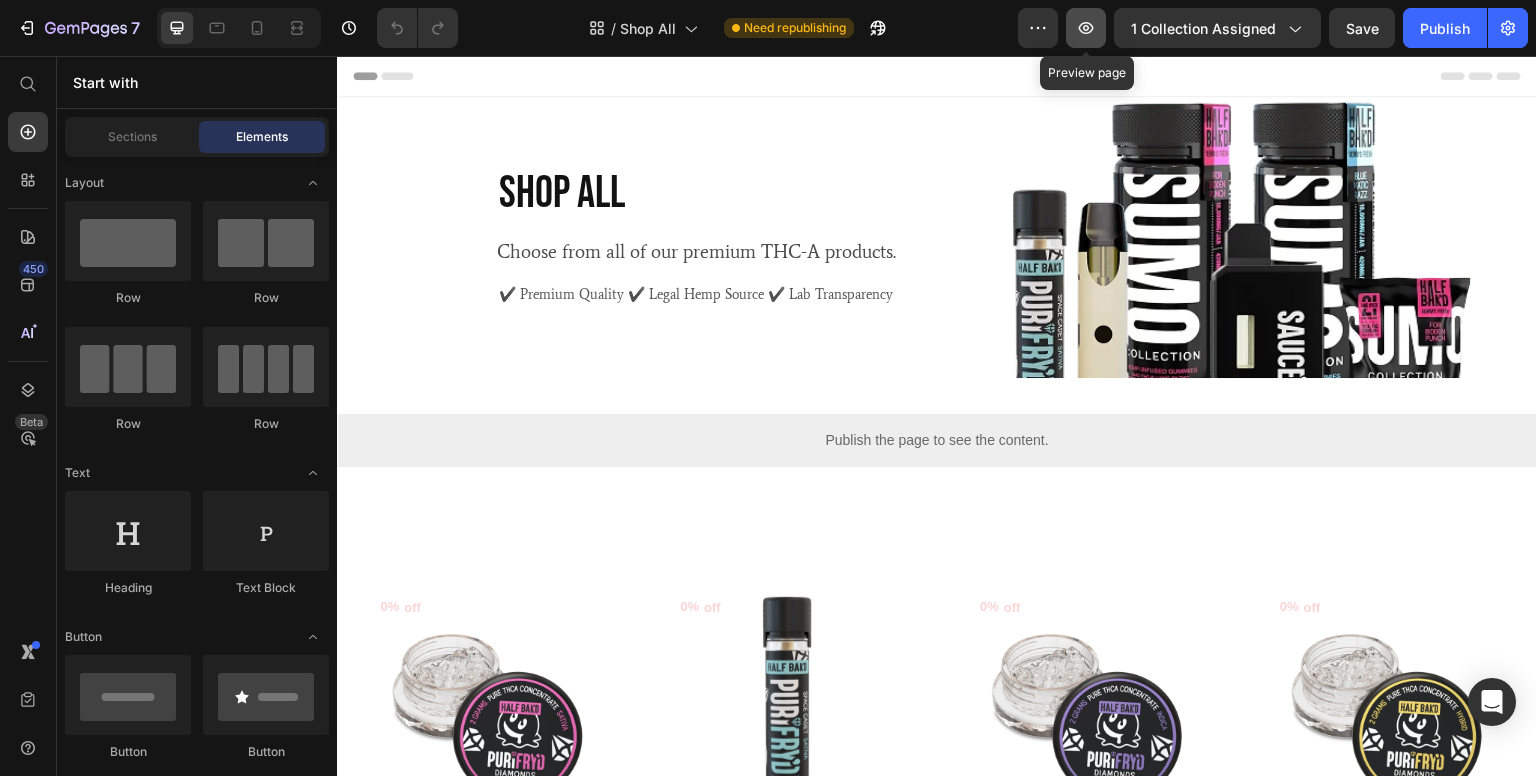 click 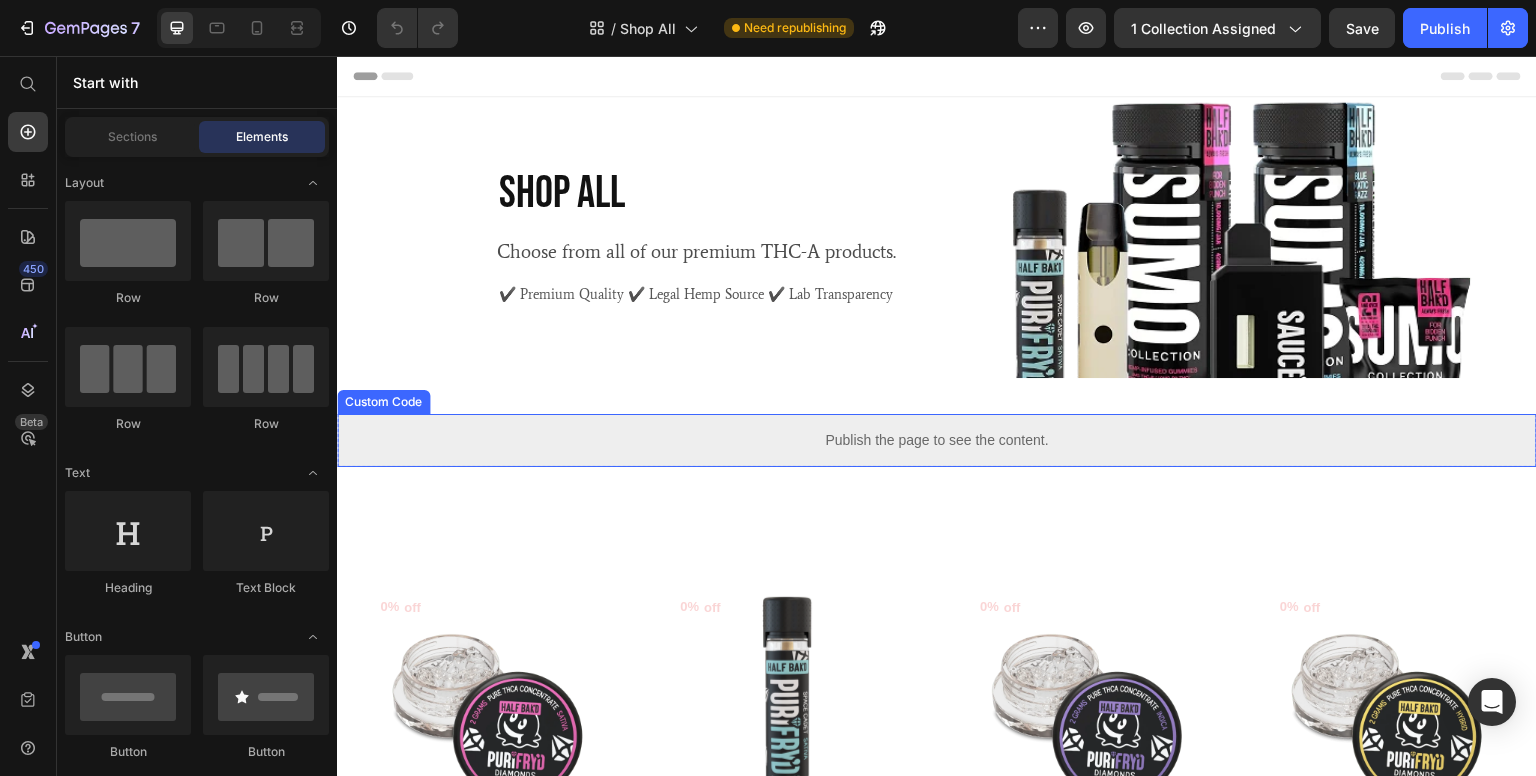 click on "Publish the page to see the content." at bounding box center (937, 440) 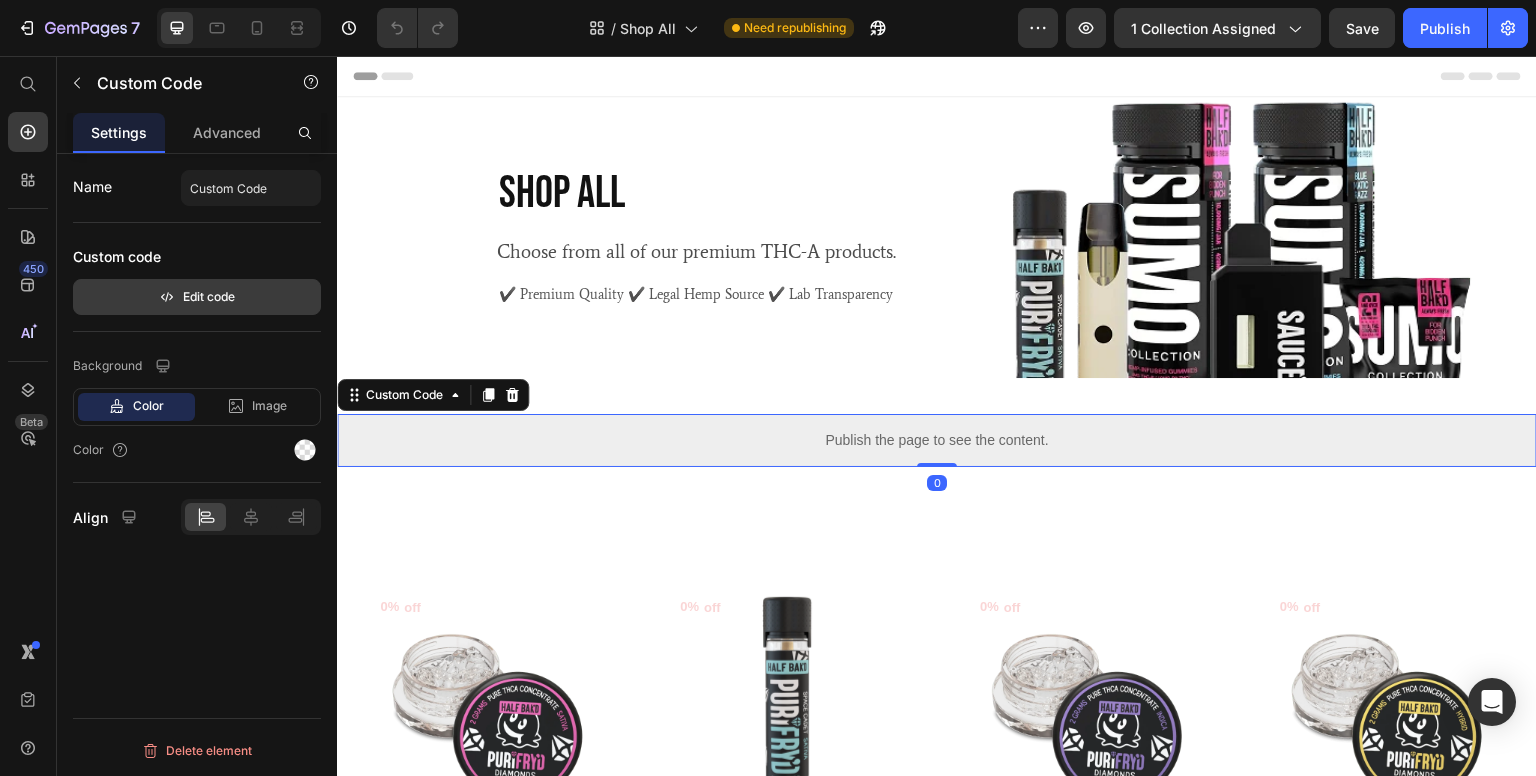 click on "Edit code" at bounding box center [197, 297] 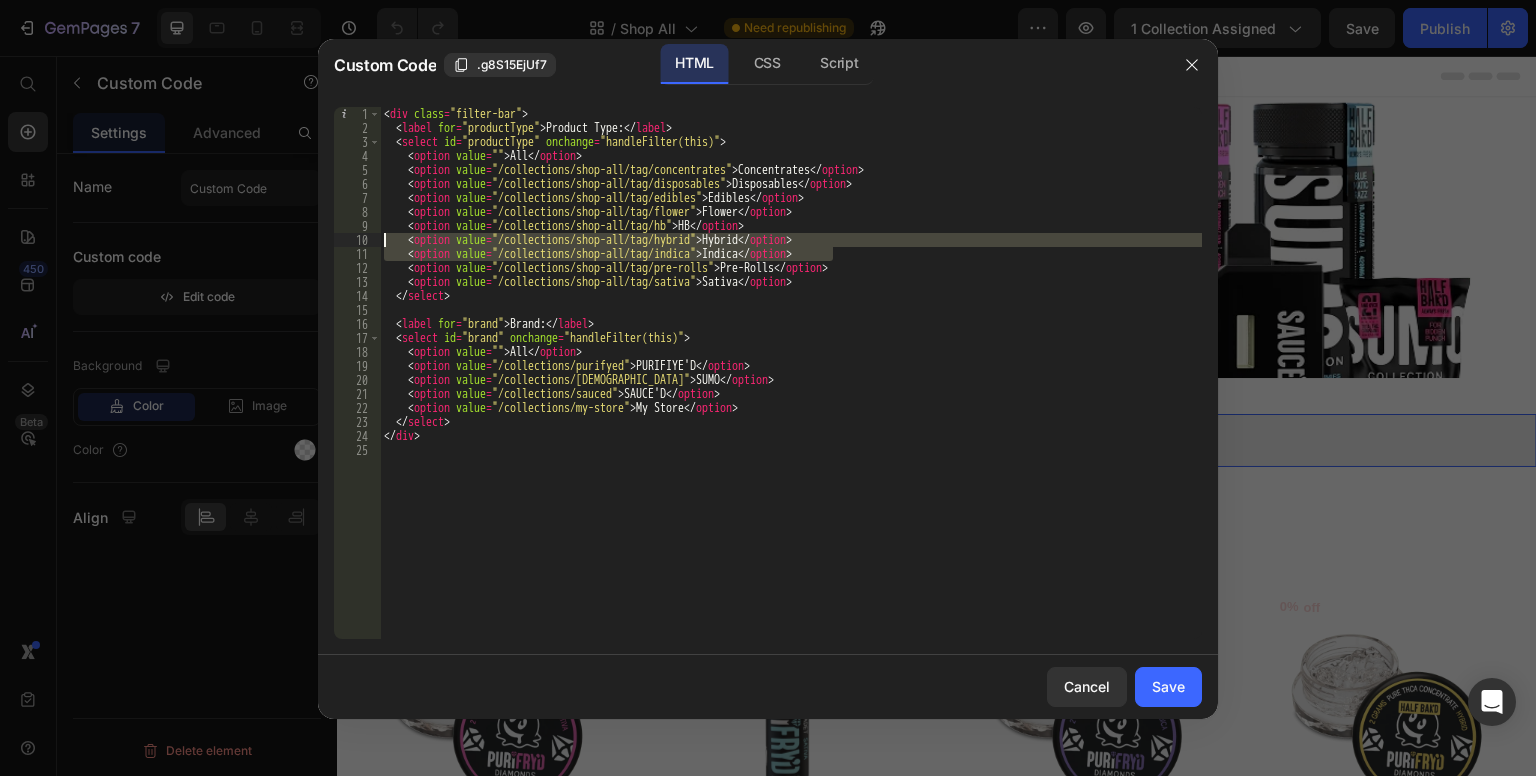 drag, startPoint x: 853, startPoint y: 252, endPoint x: 376, endPoint y: 242, distance: 477.1048 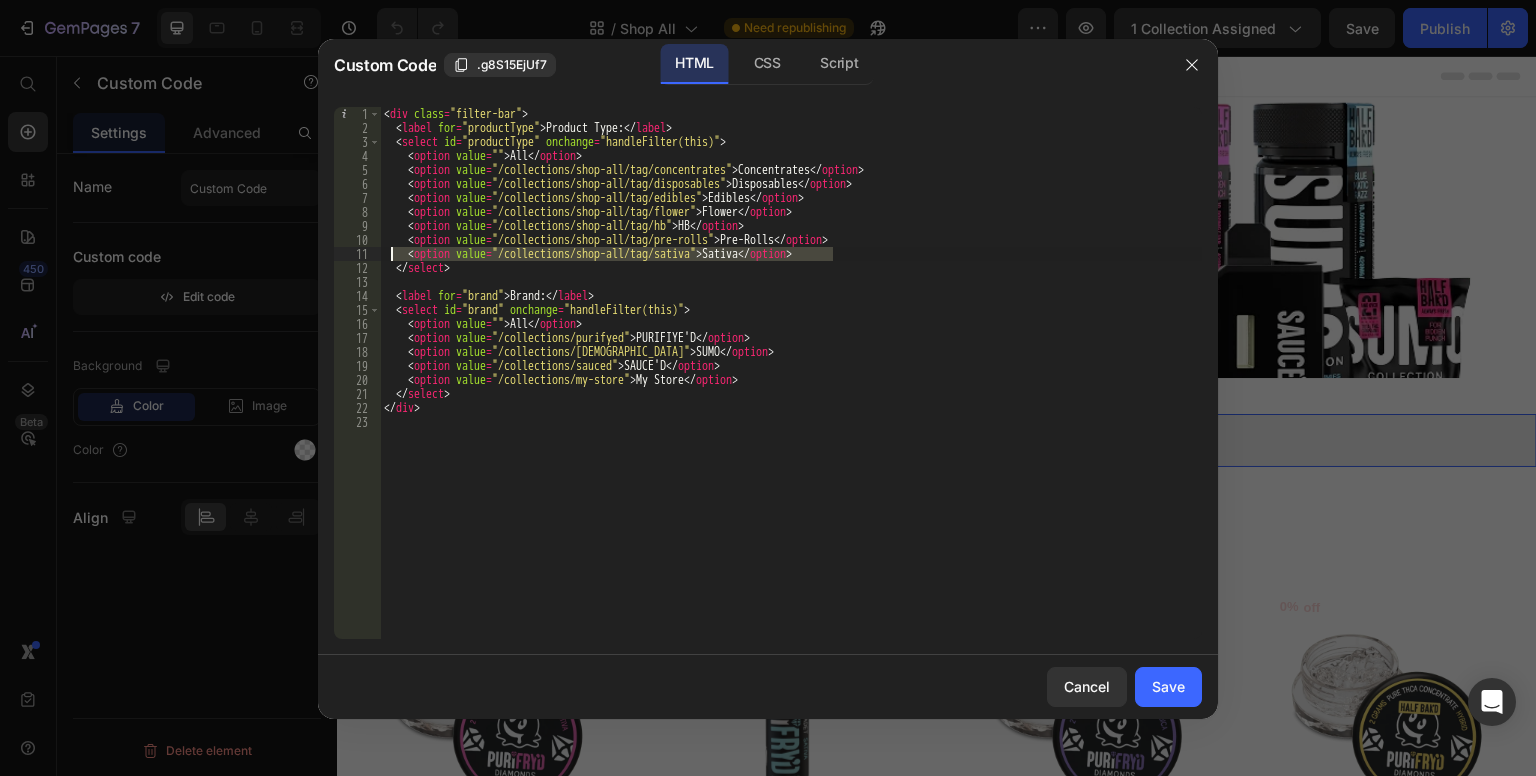 drag, startPoint x: 811, startPoint y: 253, endPoint x: 393, endPoint y: 253, distance: 418 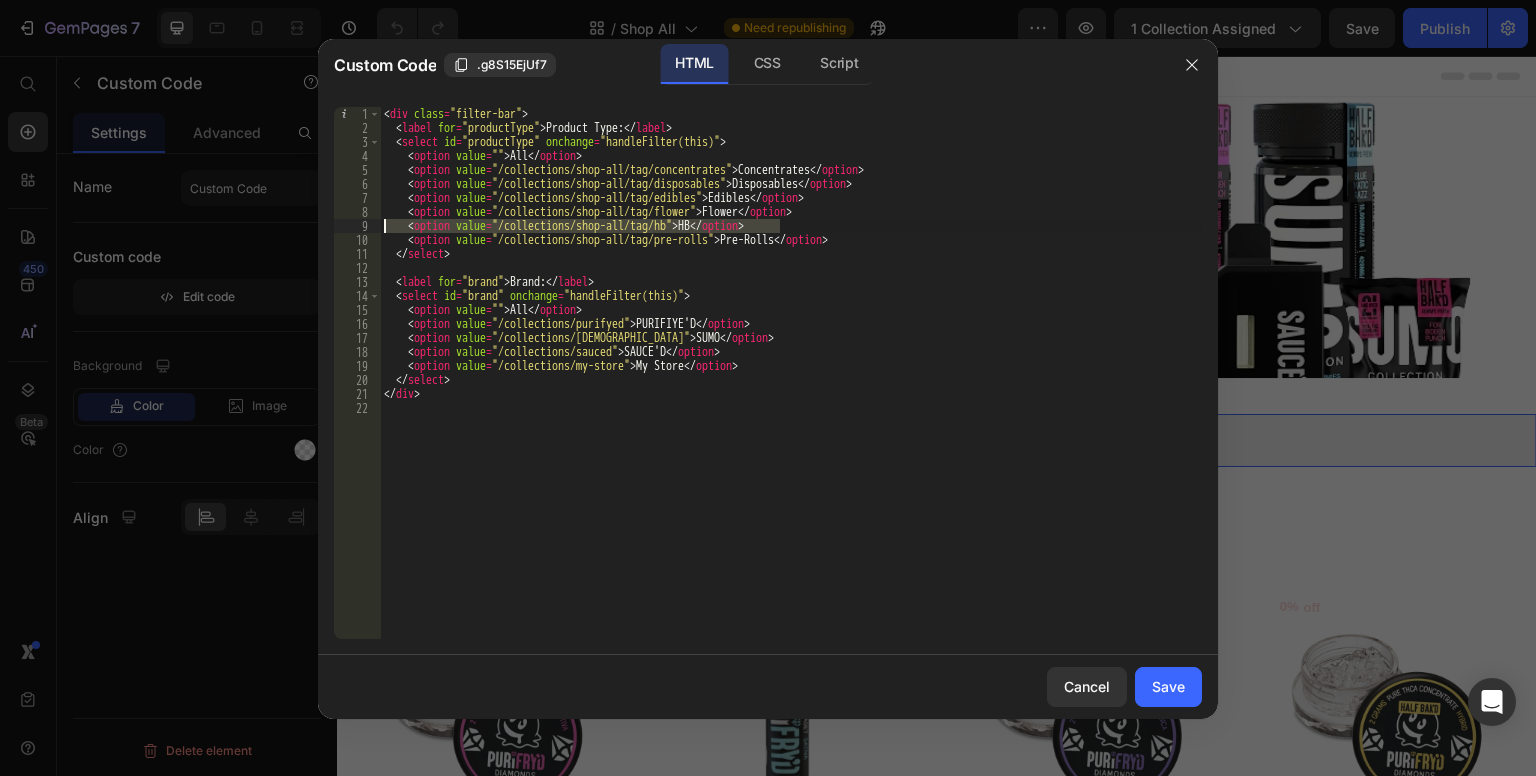 drag, startPoint x: 736, startPoint y: 228, endPoint x: 351, endPoint y: 225, distance: 385.0117 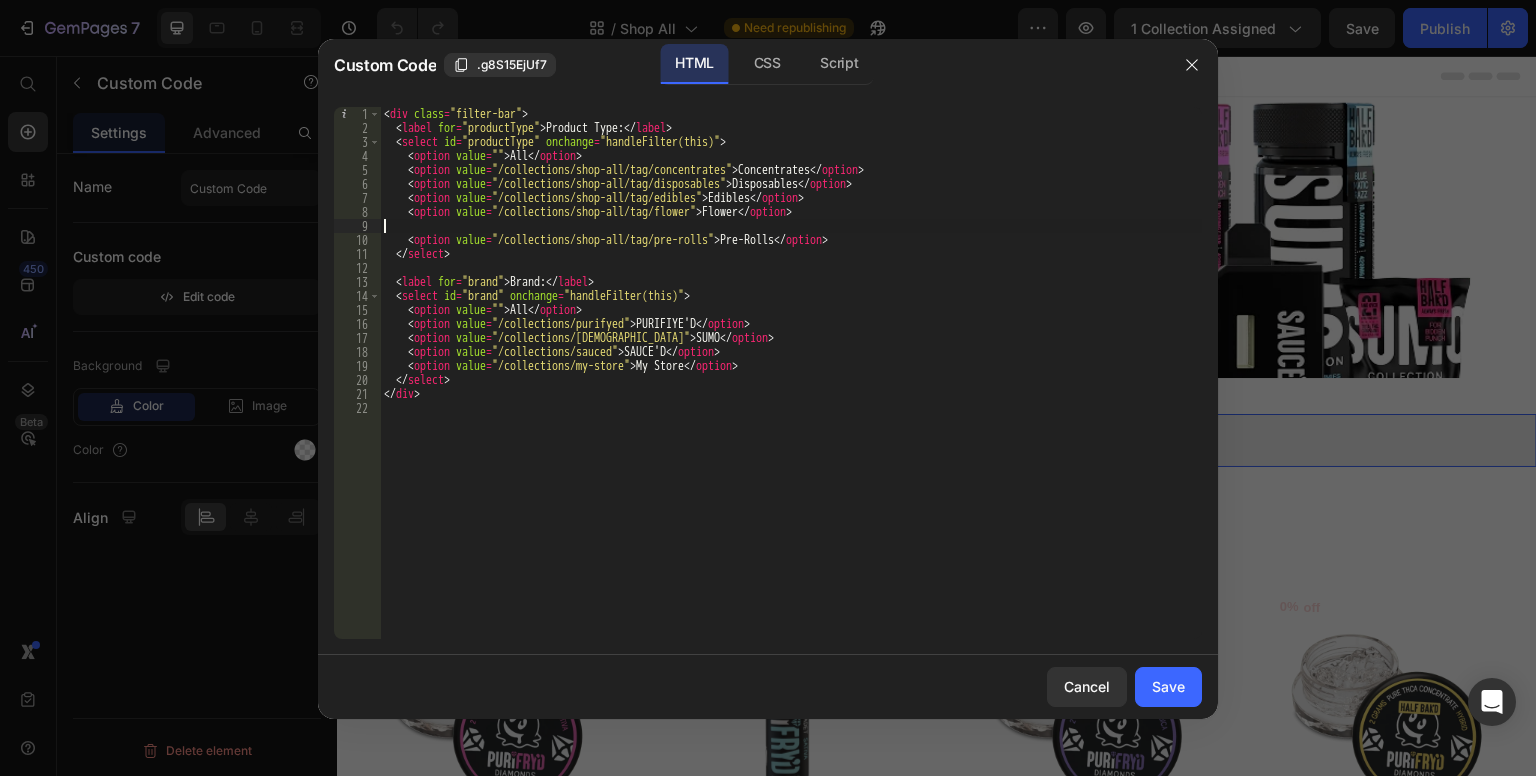 type on "<option value="/collections/shop-all/tag/flower">Flower</option>" 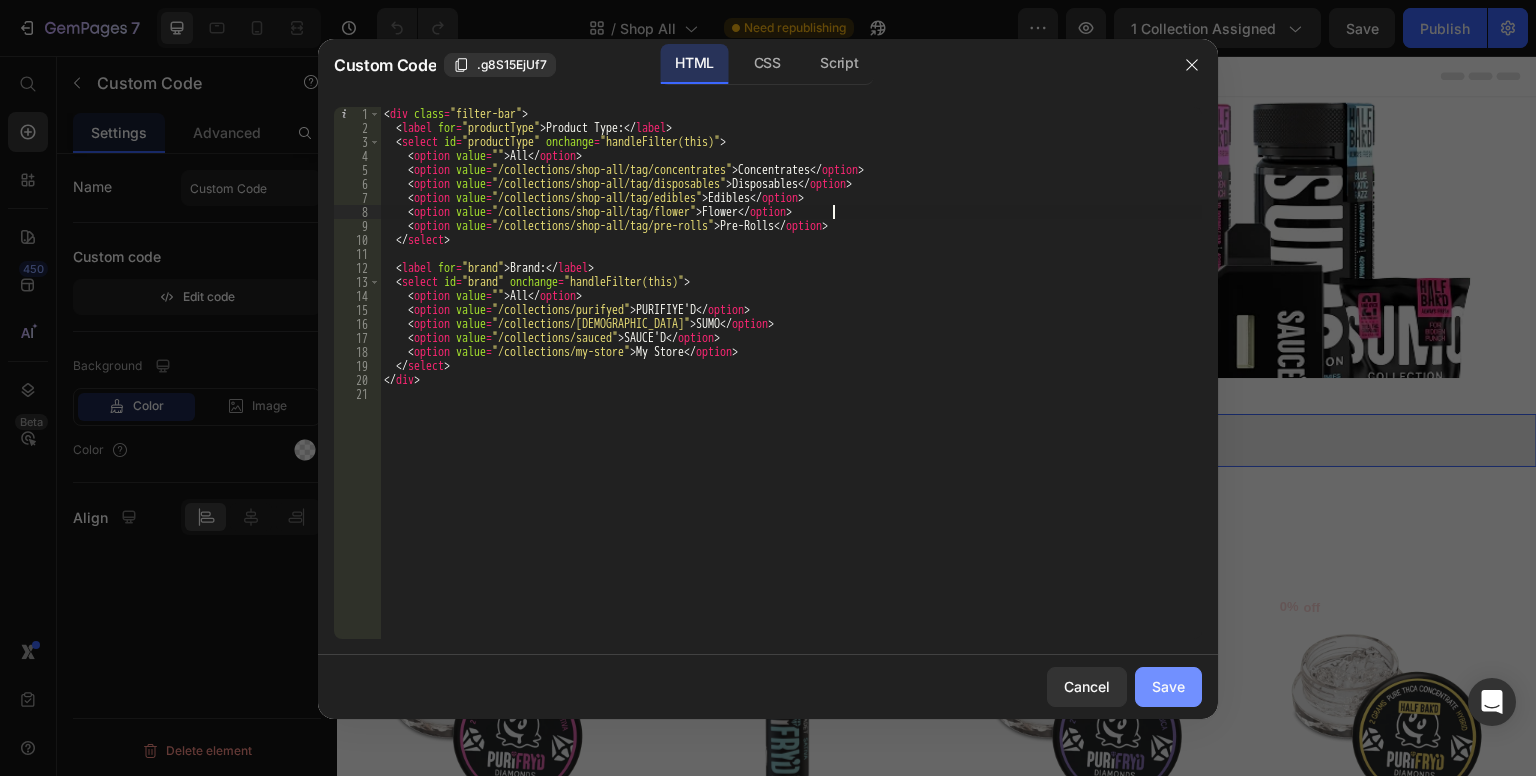 click on "Save" 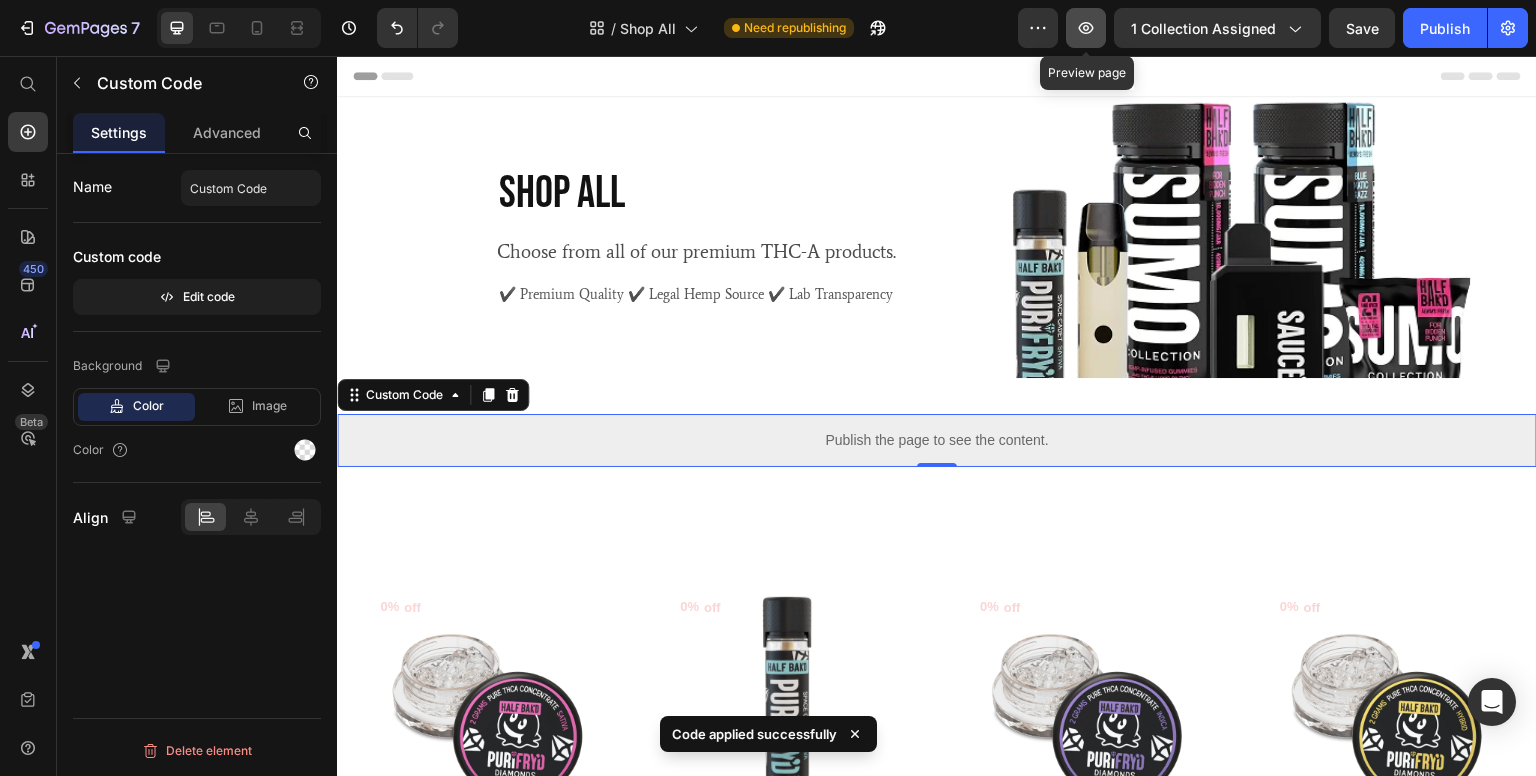 click 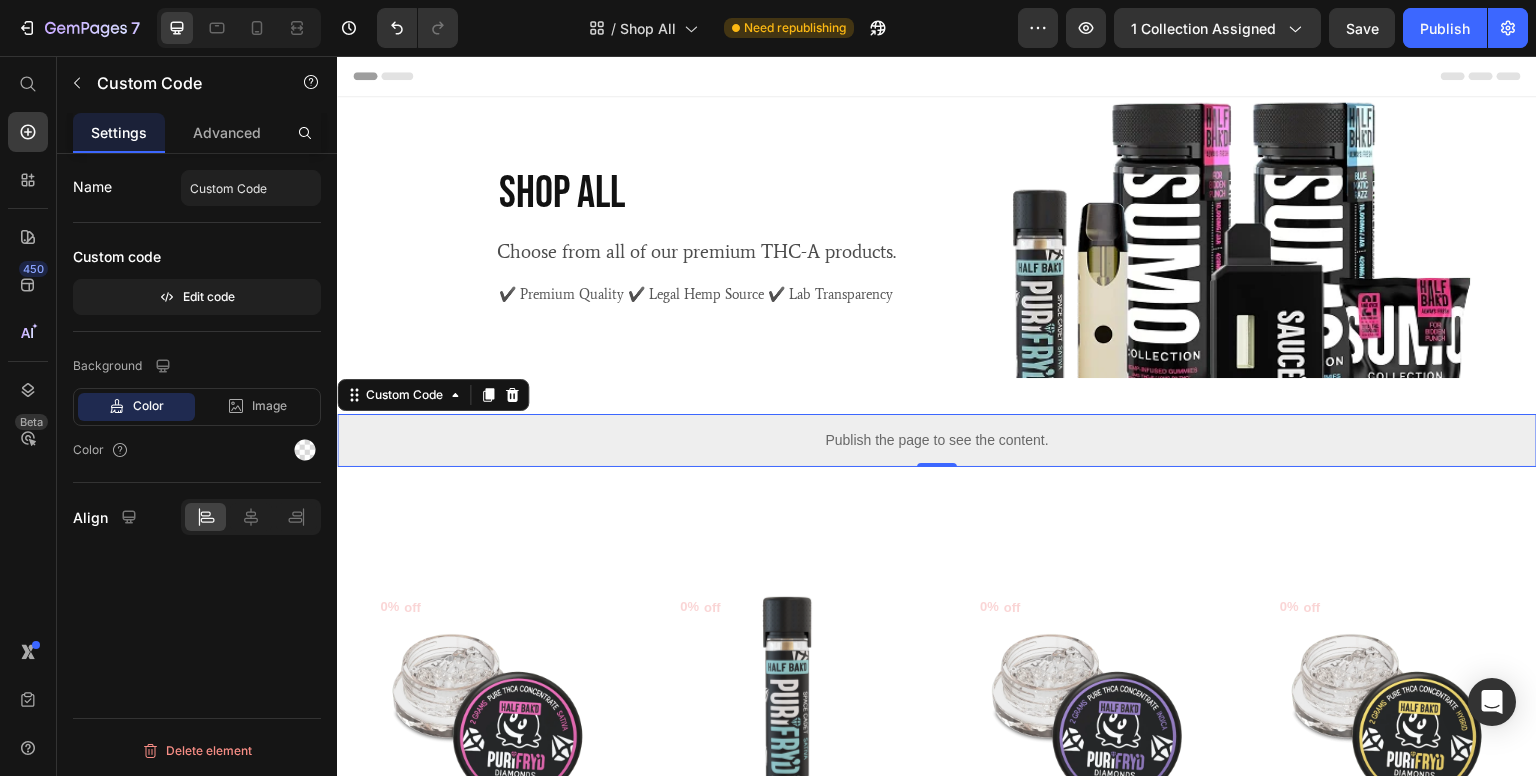 type 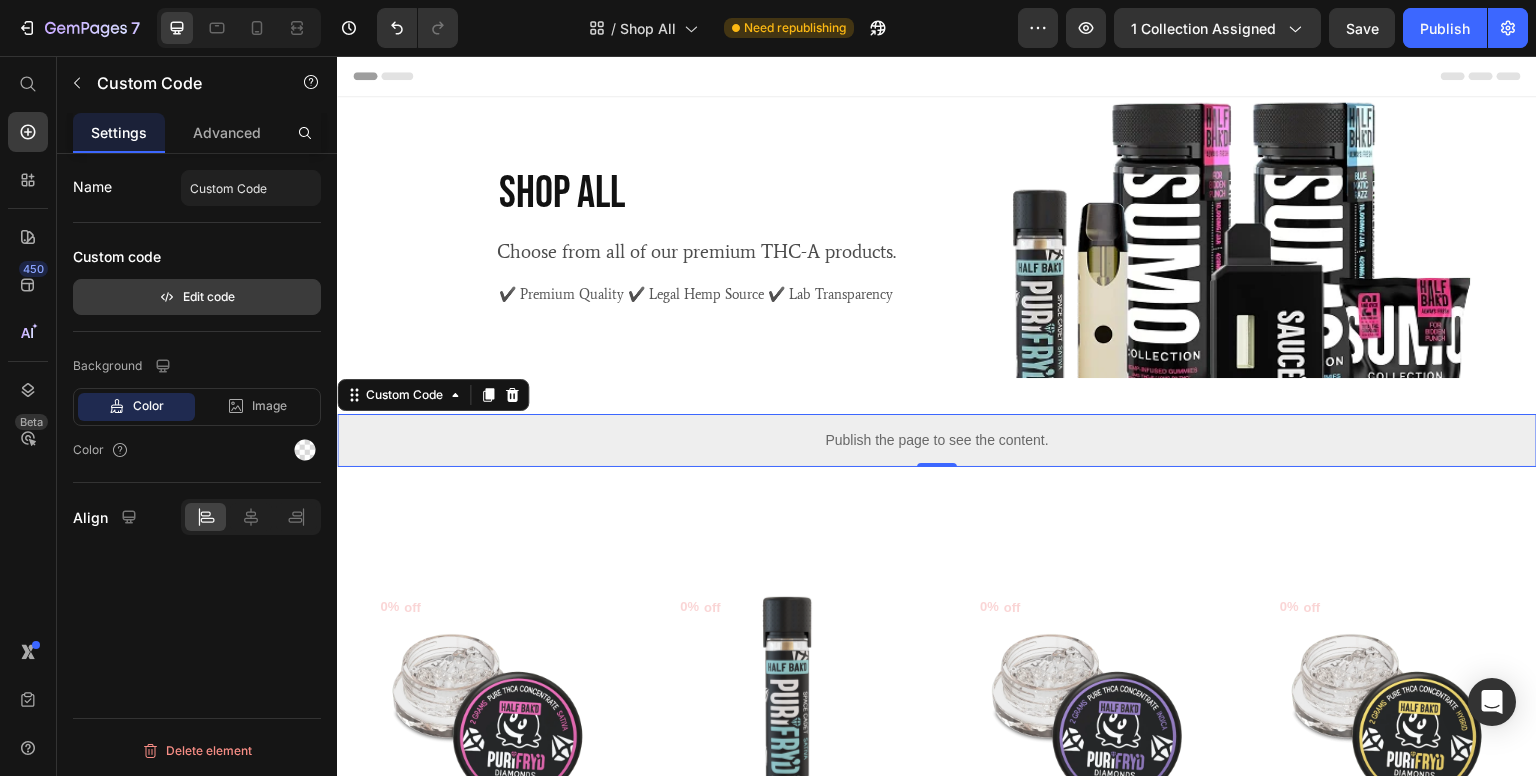 click on "Edit code" at bounding box center (197, 297) 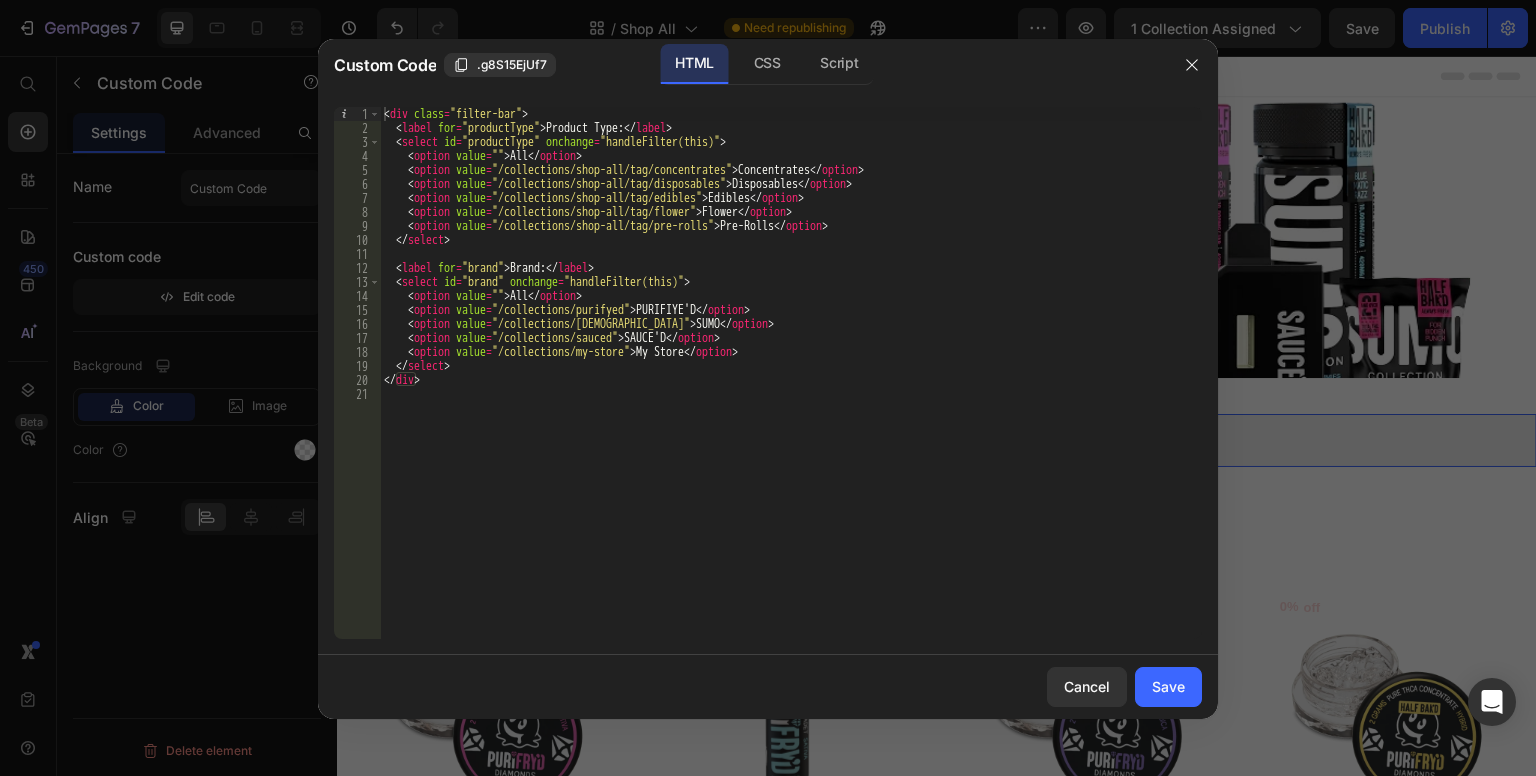 click on "< div   class = "filter-bar" >    < label   for = "productType" > Product Type: </ label >    < select   id = "productType"   onchange = "handleFilter(this)" >      < option   value = "" > All </ option >      < option   value = "/collections/shop-all/tag/concentrates" > Concentrates </ option >      < option   value = "/collections/shop-all/tag/disposables" > Disposables </ option >      < option   value = "/collections/shop-all/tag/edibles" > Edibles </ option >      < option   value = "/collections/shop-all/tag/flower" > Flower </ option >      < option   value = "/collections/shop-all/tag/pre-rolls" > Pre-Rolls </ option >    </ select >    < label   for = "brand" > Brand: </ label >    < select   id = "brand"   onchange = "handleFilter(this)" >      < option   value = "" > All </ option >      < option   value = "/collections/purifyed" > PURIFIYE'D </ option >      < option   value = "/collections/sumo" > SUMO </ option >      < option   value = "/collections/sauced" > SAUCE'D </ option >      < option" at bounding box center (791, 387) 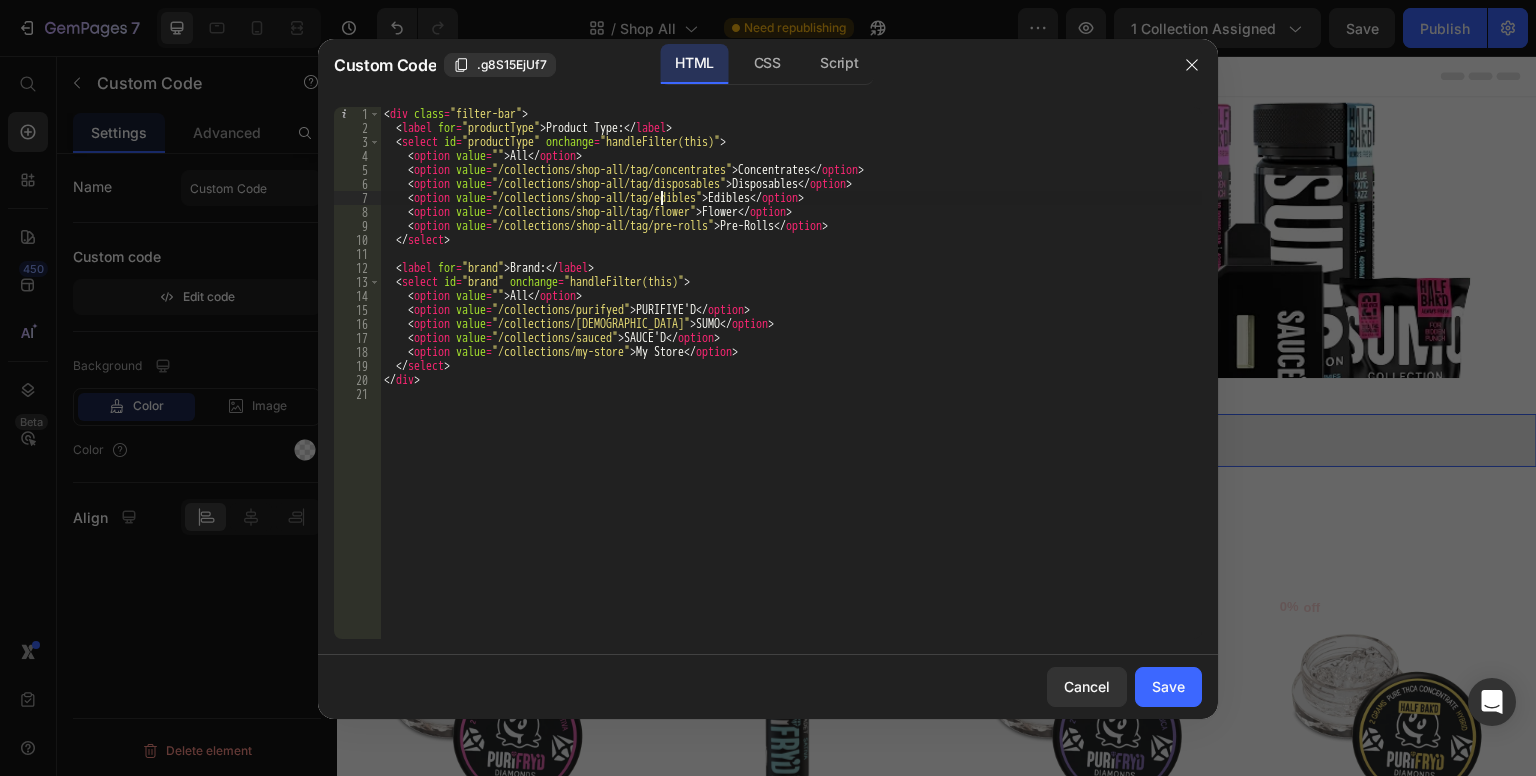 type on "</div>" 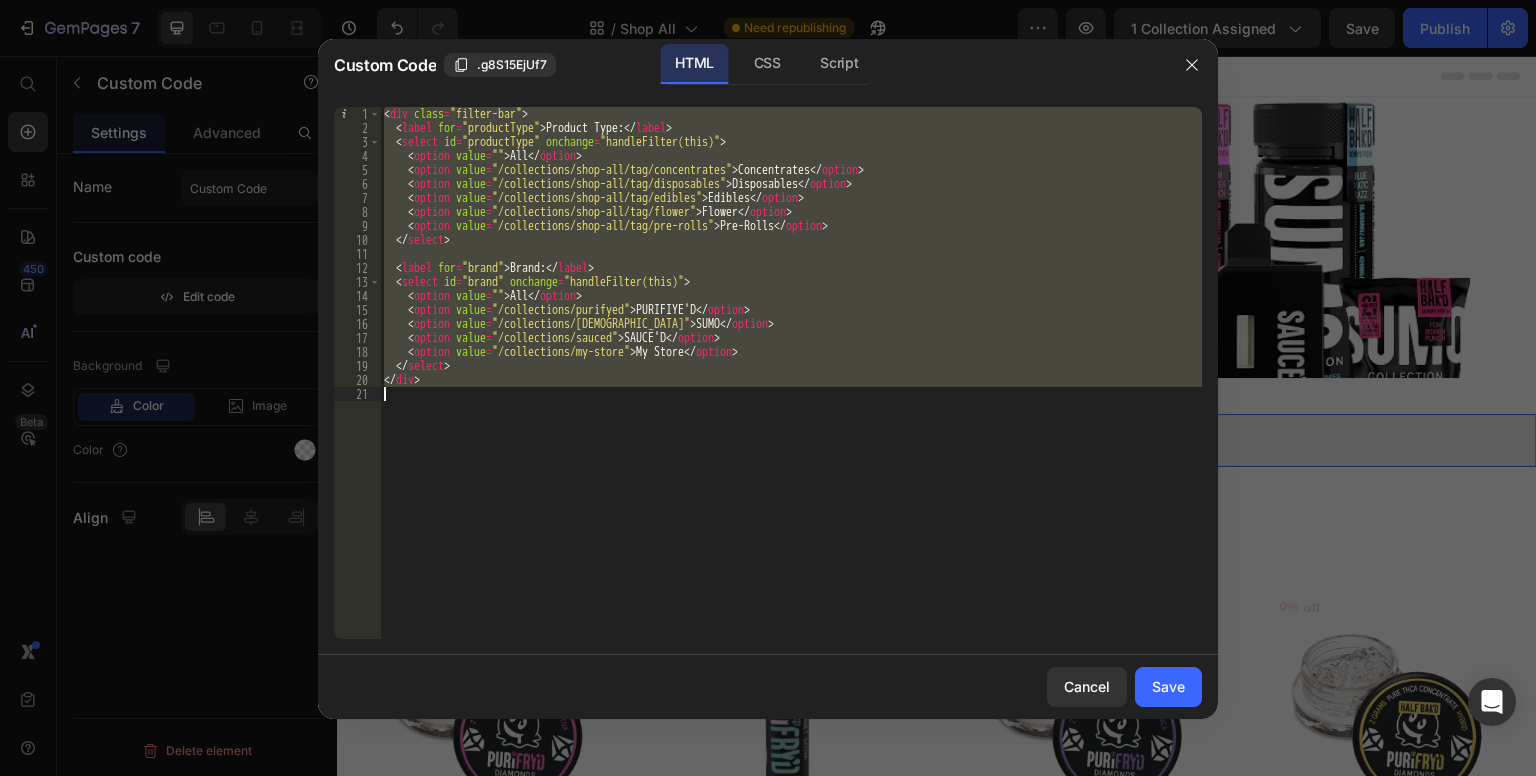 paste 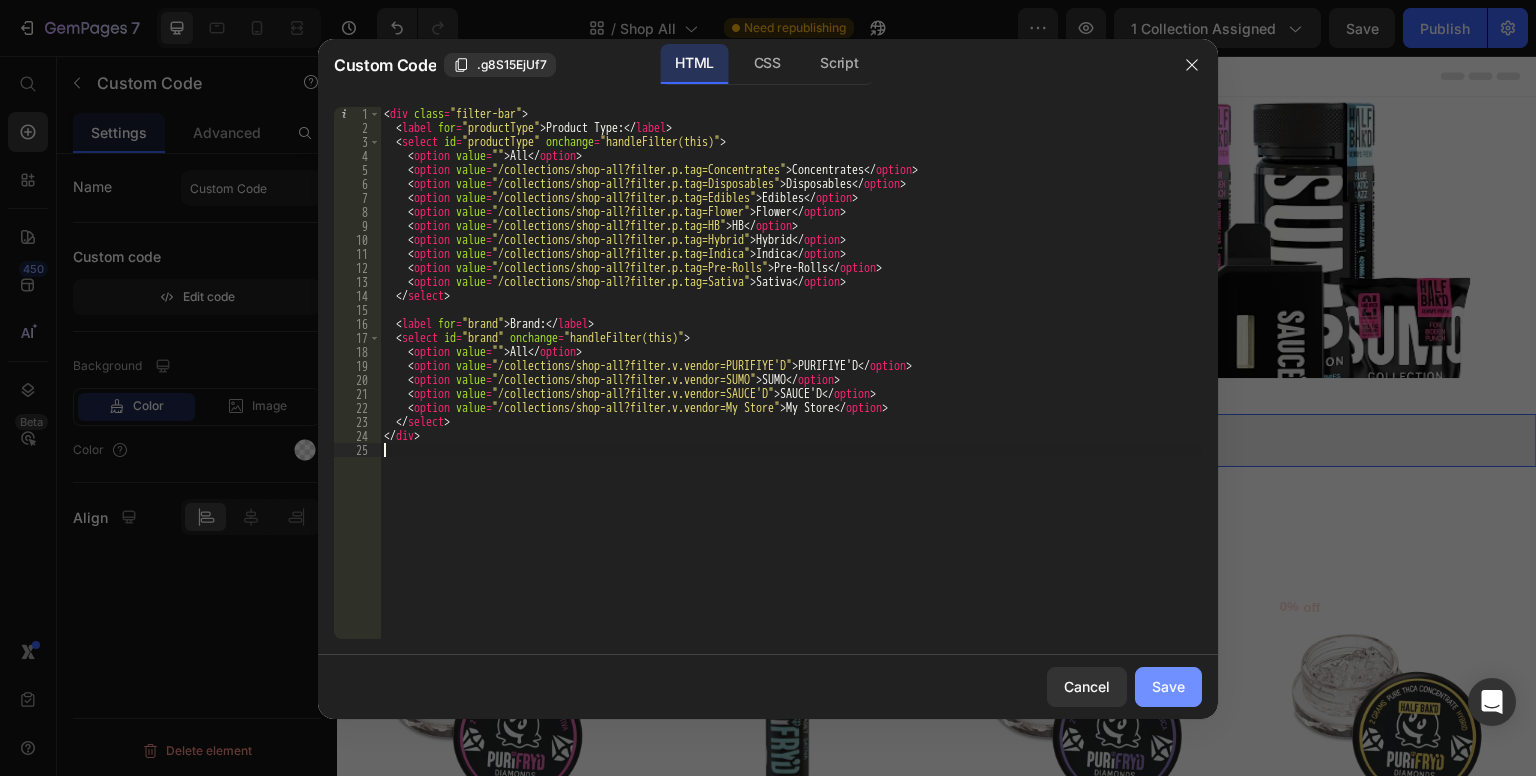 click on "Save" at bounding box center [1168, 686] 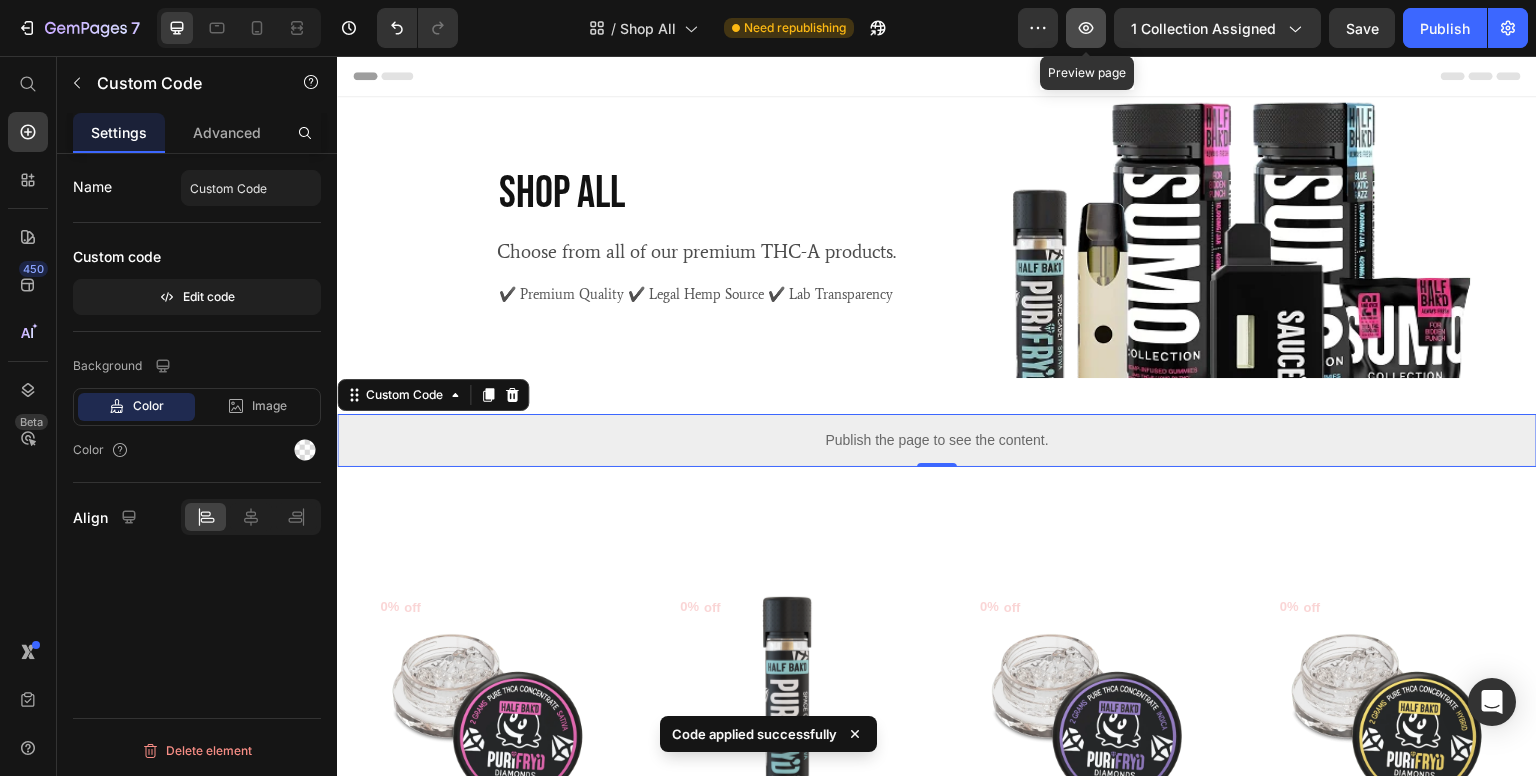 click 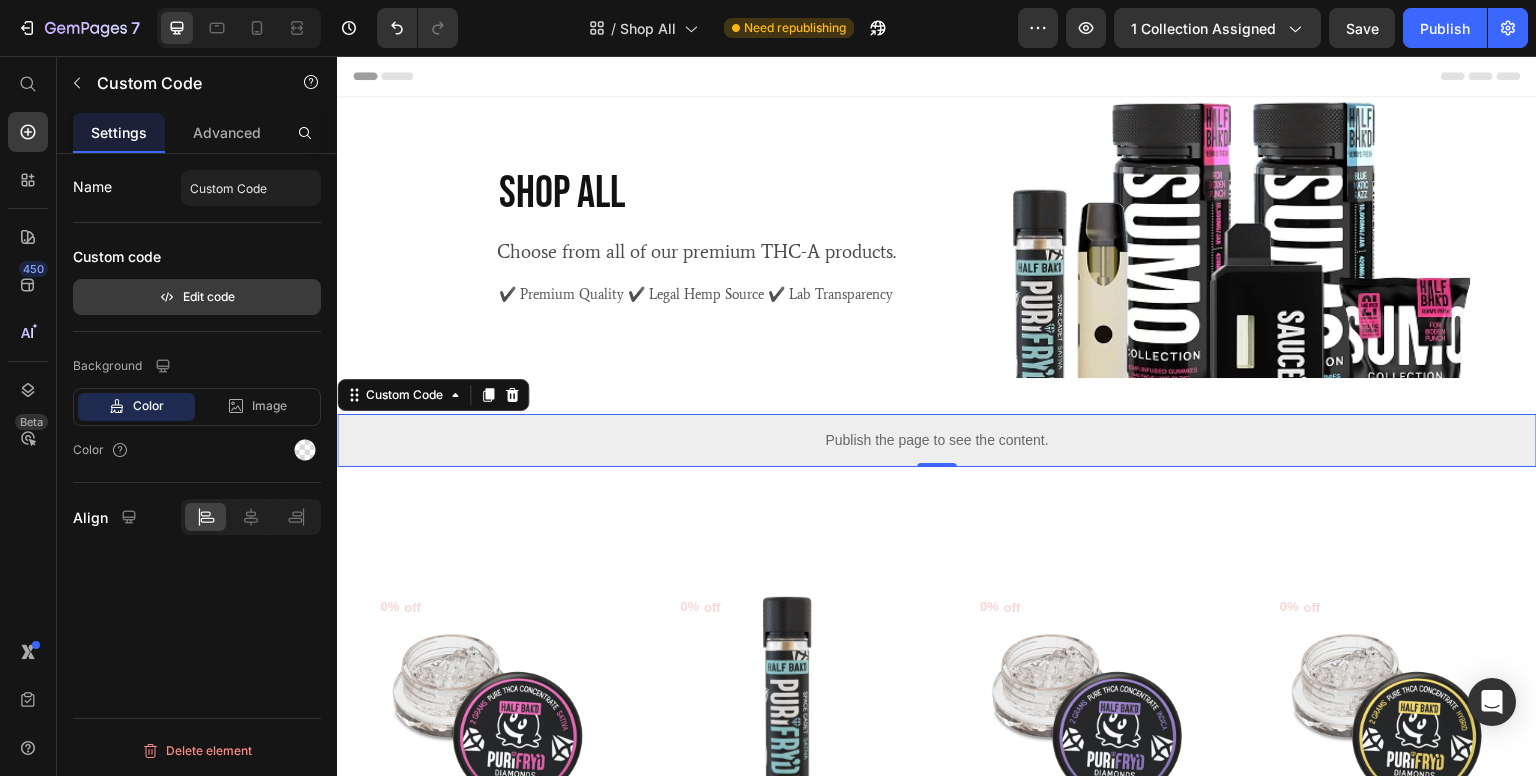 click on "Edit code" at bounding box center [197, 297] 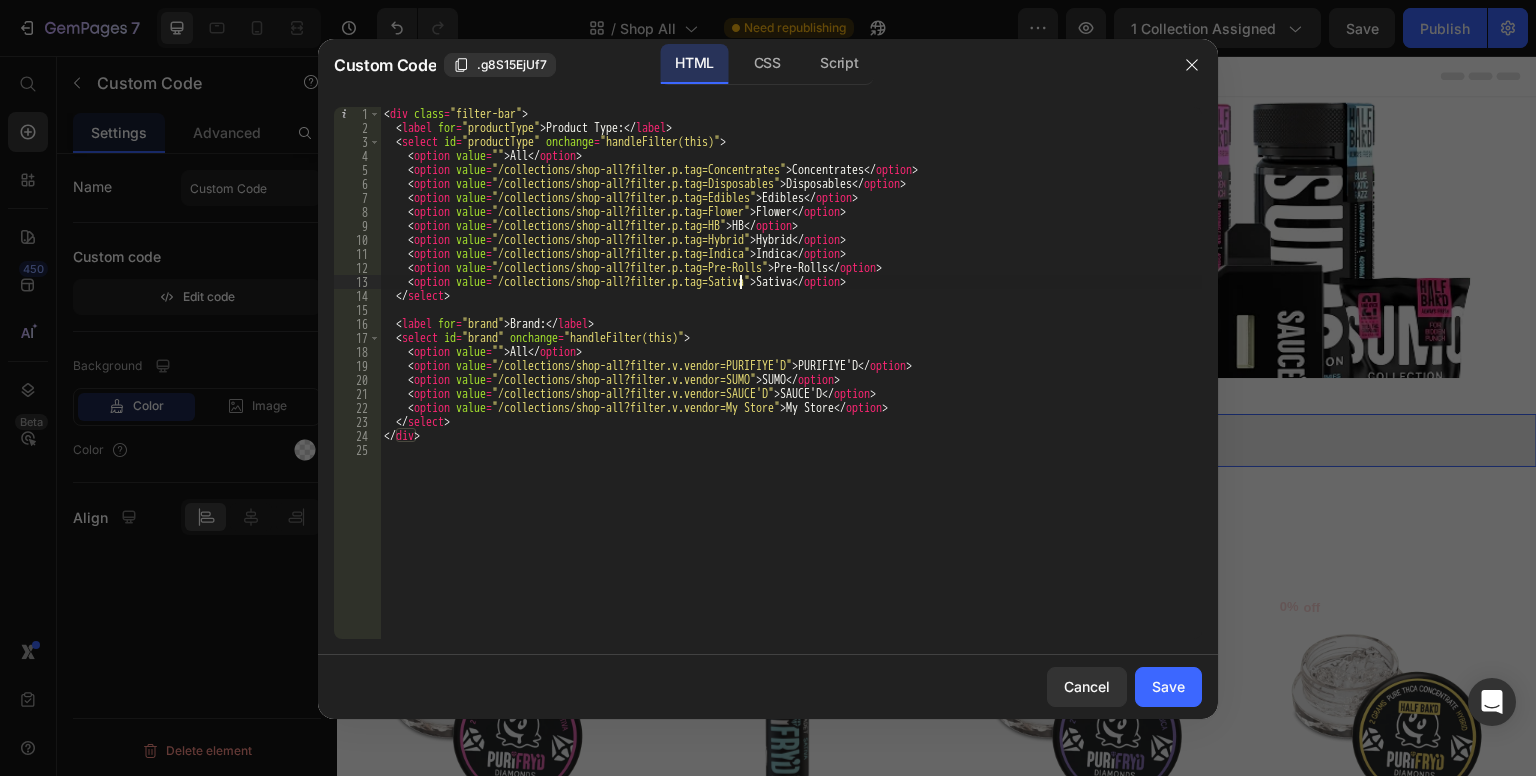 click on "< div   class = "filter-bar" >    < label   for = "productType" > Product Type: </ label >    < select   id = "productType"   onchange = "handleFilter(this)" >      < option   value = "" > All </ option >      < option   value = "/collections/shop-all?filter.p.tag=Concentrates" > Concentrates </ option >      < option   value = "/collections/shop-all?filter.p.tag=Disposables" > Disposables </ option >      < option   value = "/collections/shop-all?filter.p.tag=Edibles" > Edibles </ option >      < option   value = "/collections/shop-all?filter.p.tag=Flower" > Flower </ option >      < option   value = "/collections/shop-all?filter.p.tag=HB" > HB </ option >      < option   value = "/collections/shop-all?filter.p.tag=Hybrid" > Hybrid </ option >      < option   value = "/collections/shop-all?filter.p.tag=Indica" > Indica </ option >      < option   value = "/collections/shop-all?filter.p.tag=Pre-Rolls" > Pre-Rolls </ option >      < option   value = "/collections/shop-all?filter.p.tag=Sativa" > Sativa </ >" at bounding box center [791, 387] 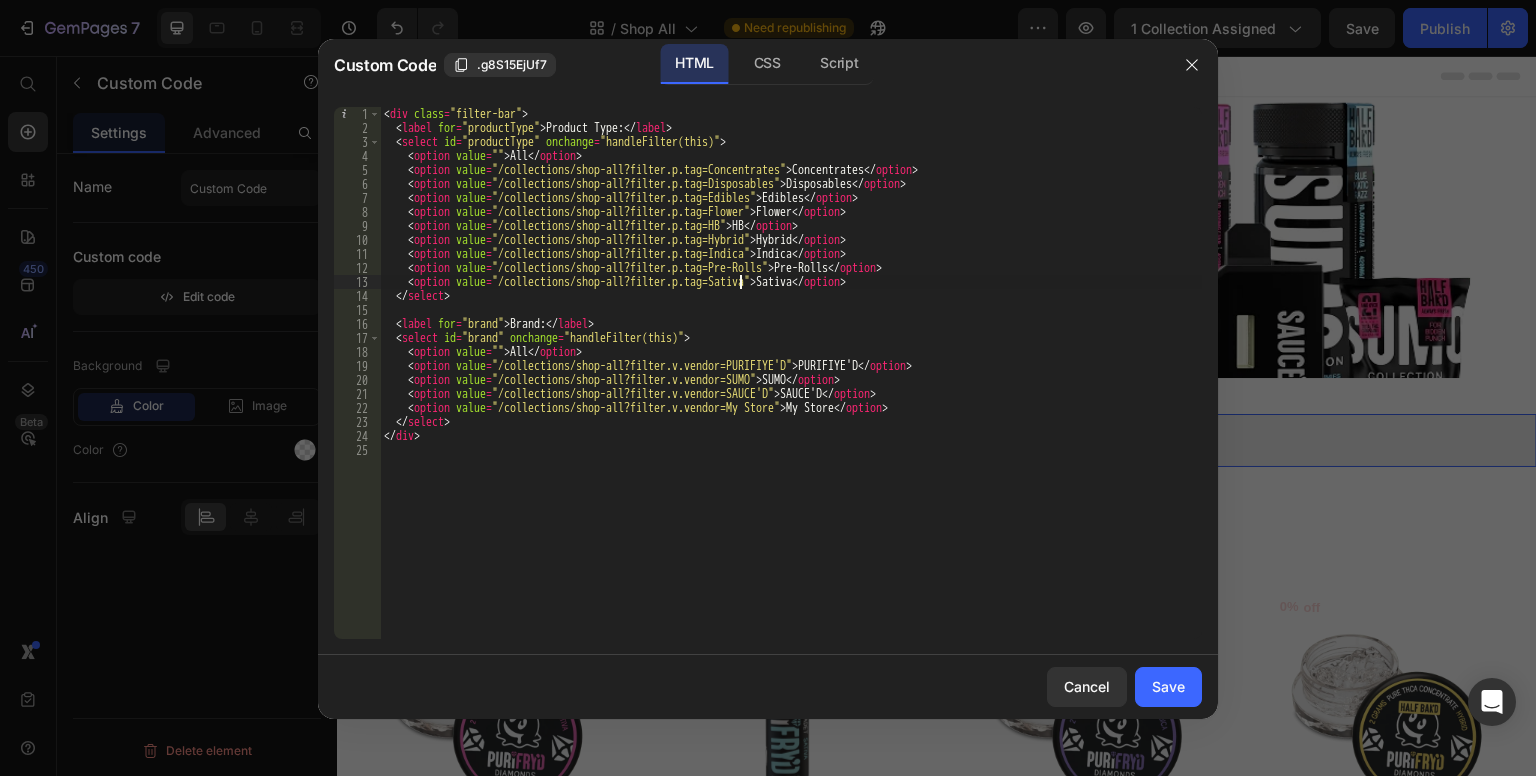 type on "</div>" 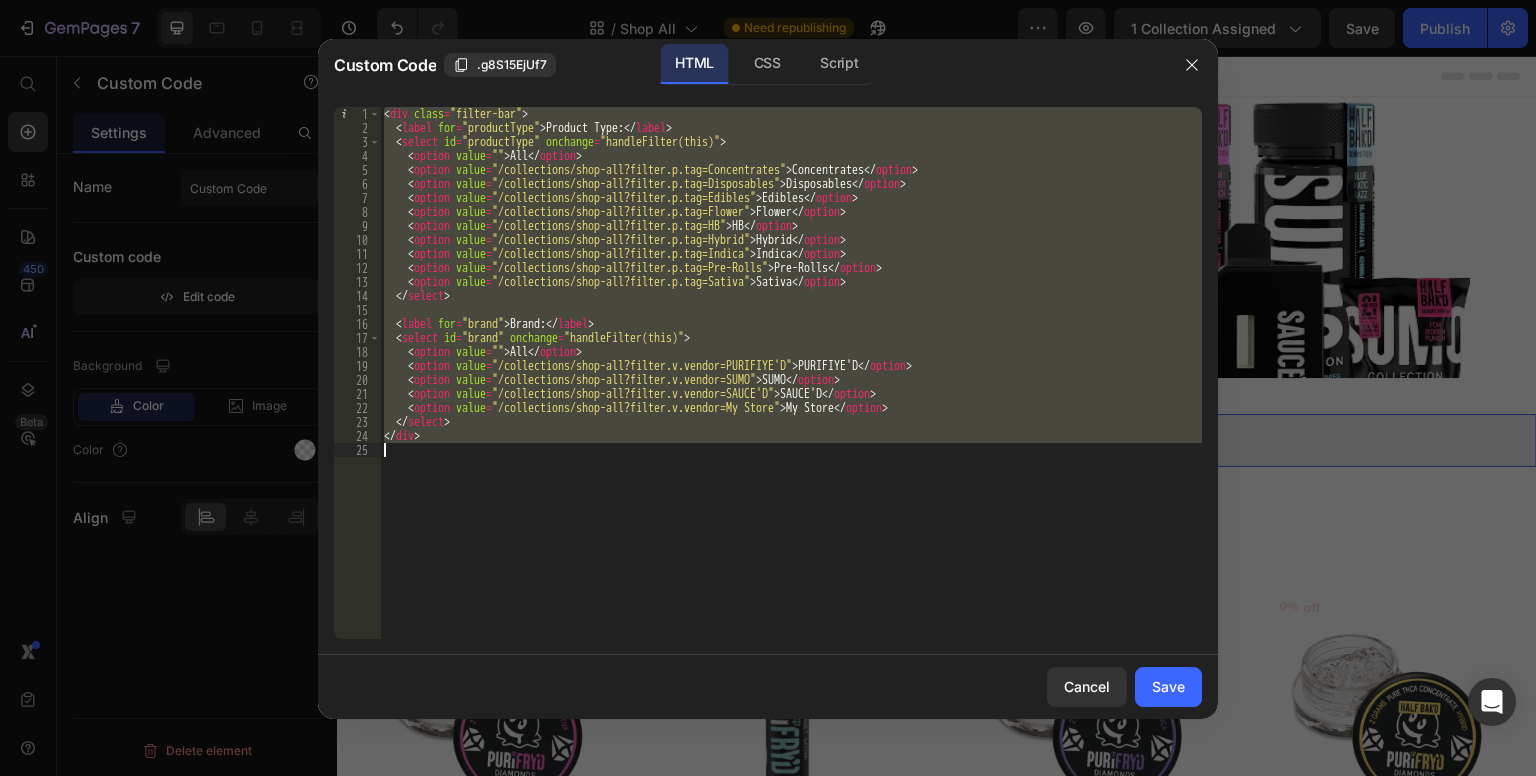paste 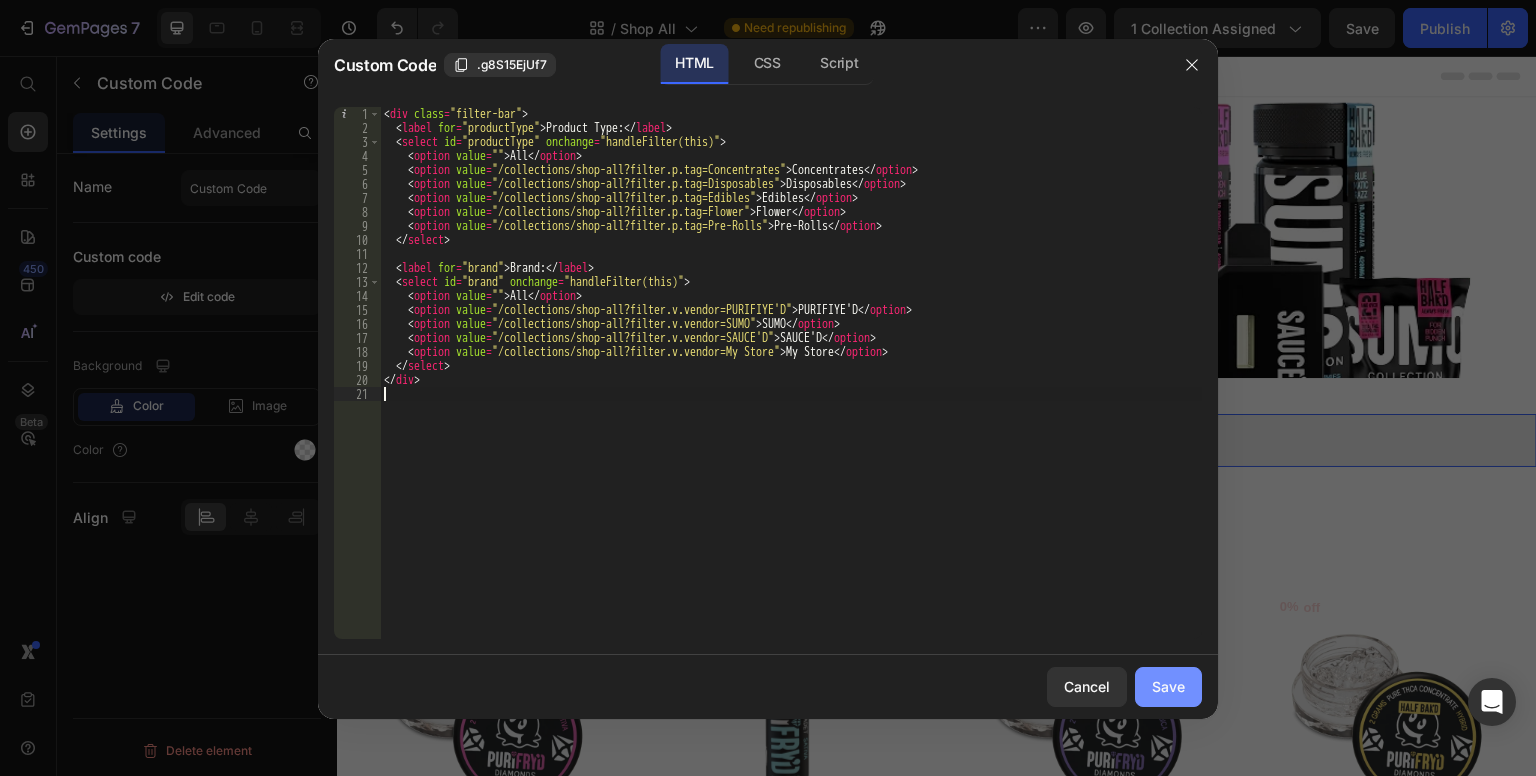 click on "Save" at bounding box center [1168, 686] 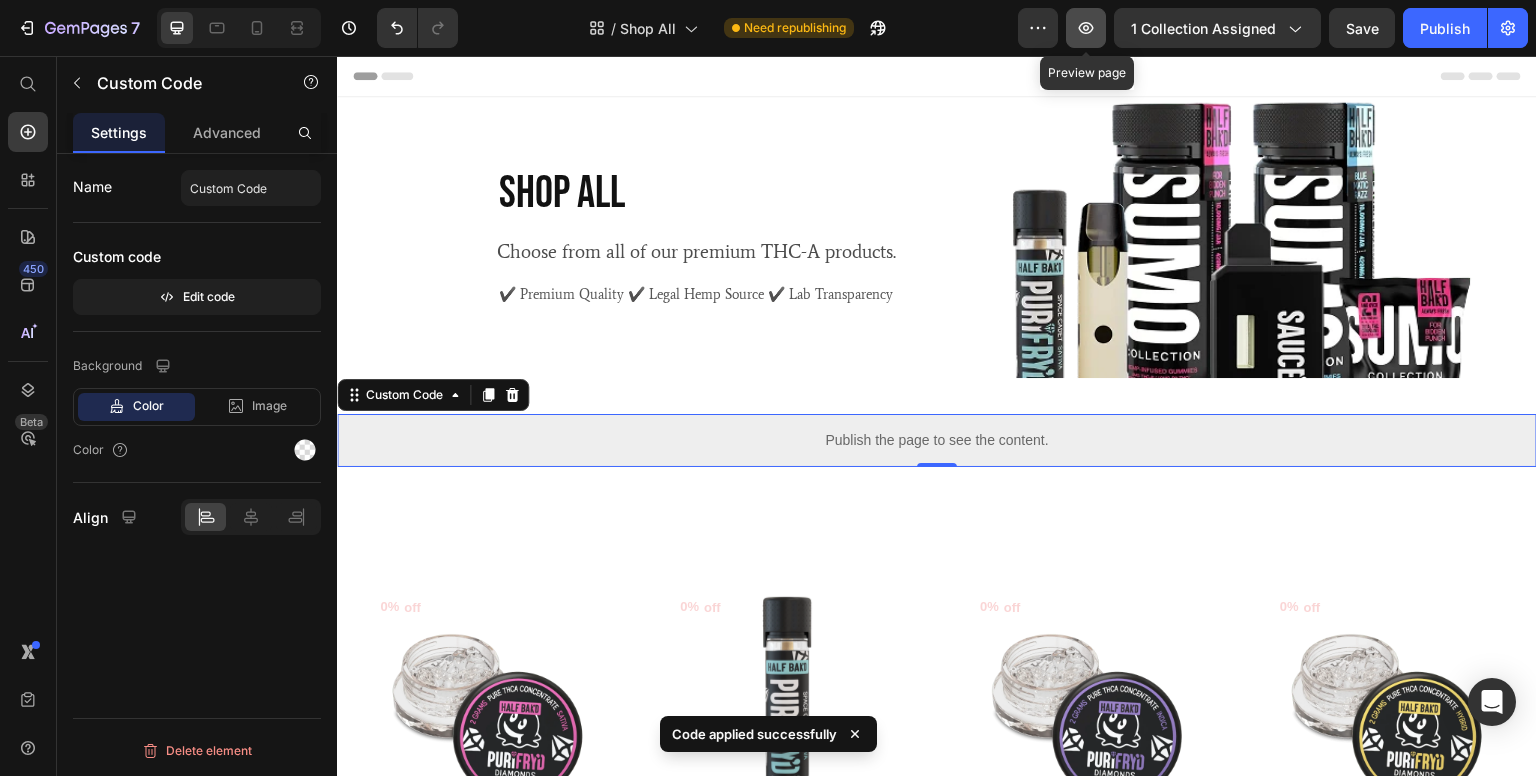 click 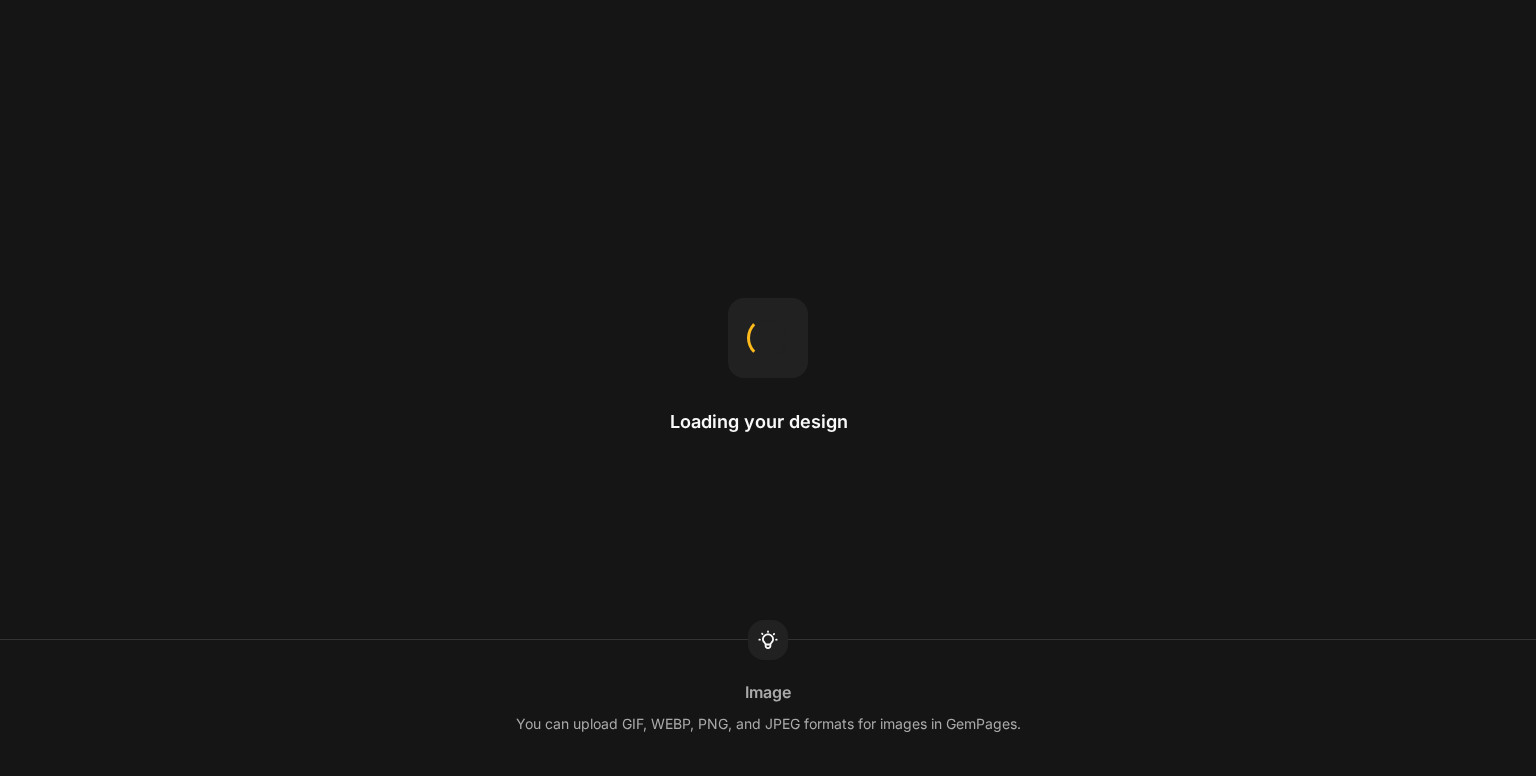 scroll, scrollTop: 0, scrollLeft: 0, axis: both 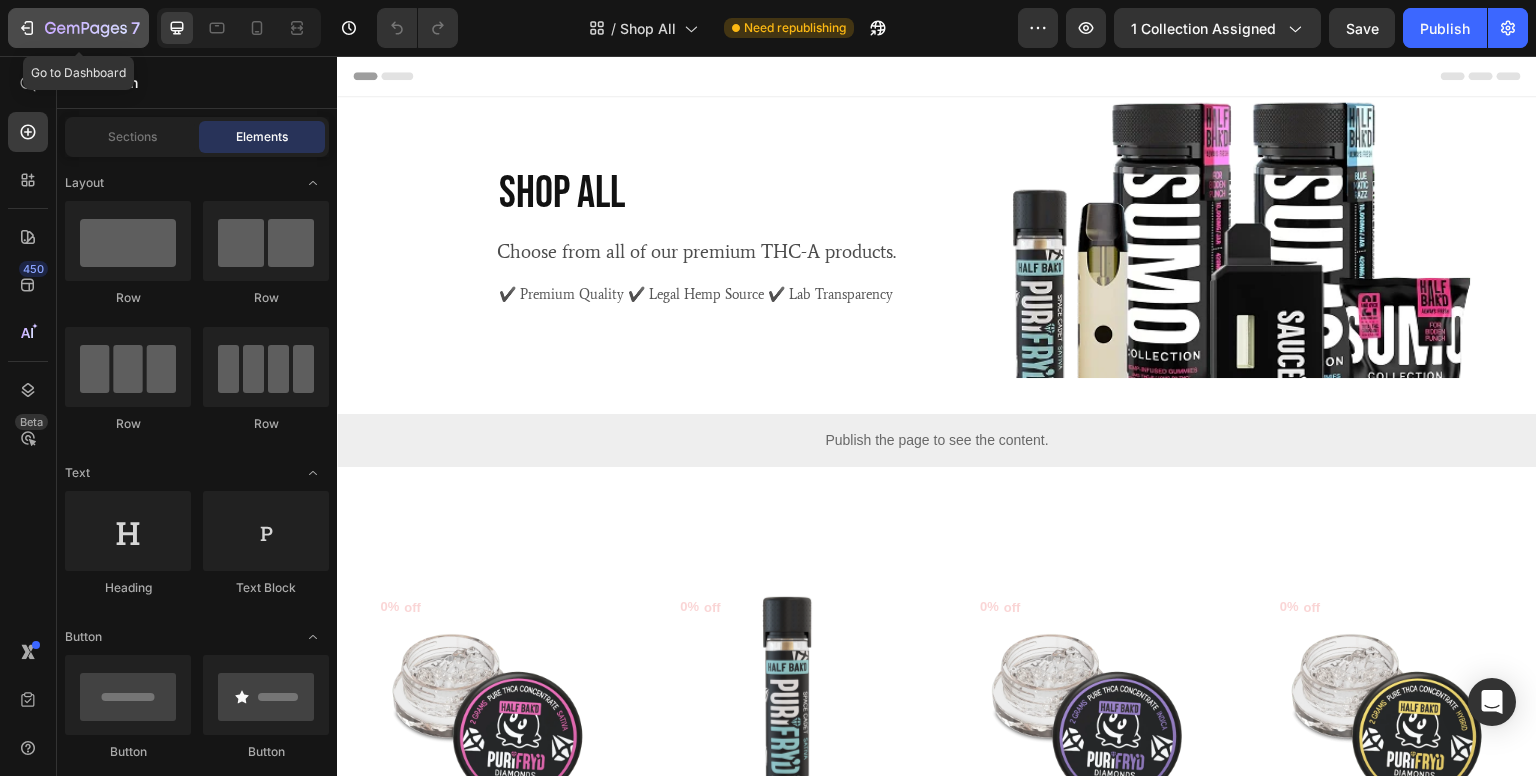 click on "7" 